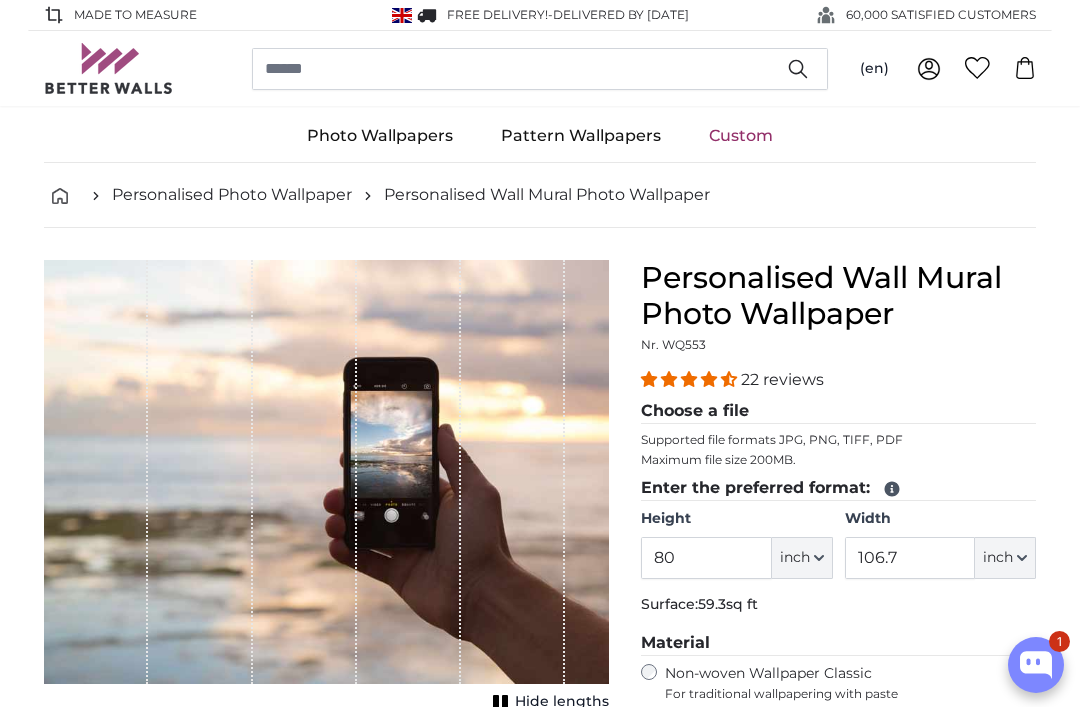 scroll, scrollTop: 0, scrollLeft: 0, axis: both 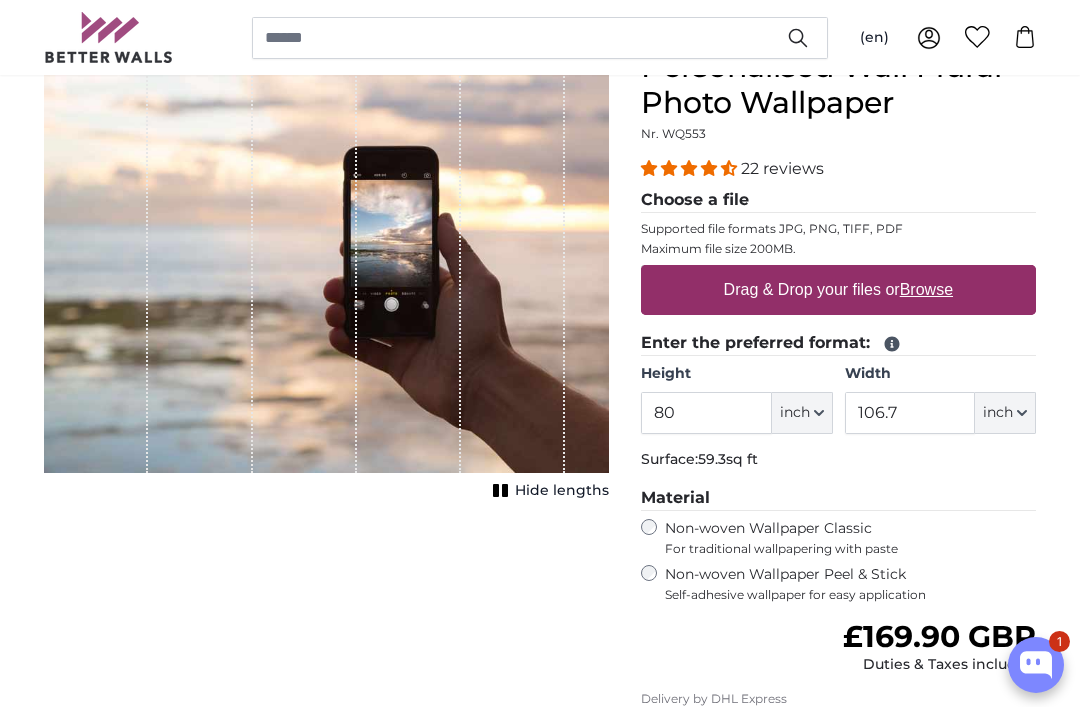 click on "80" at bounding box center (706, 413) 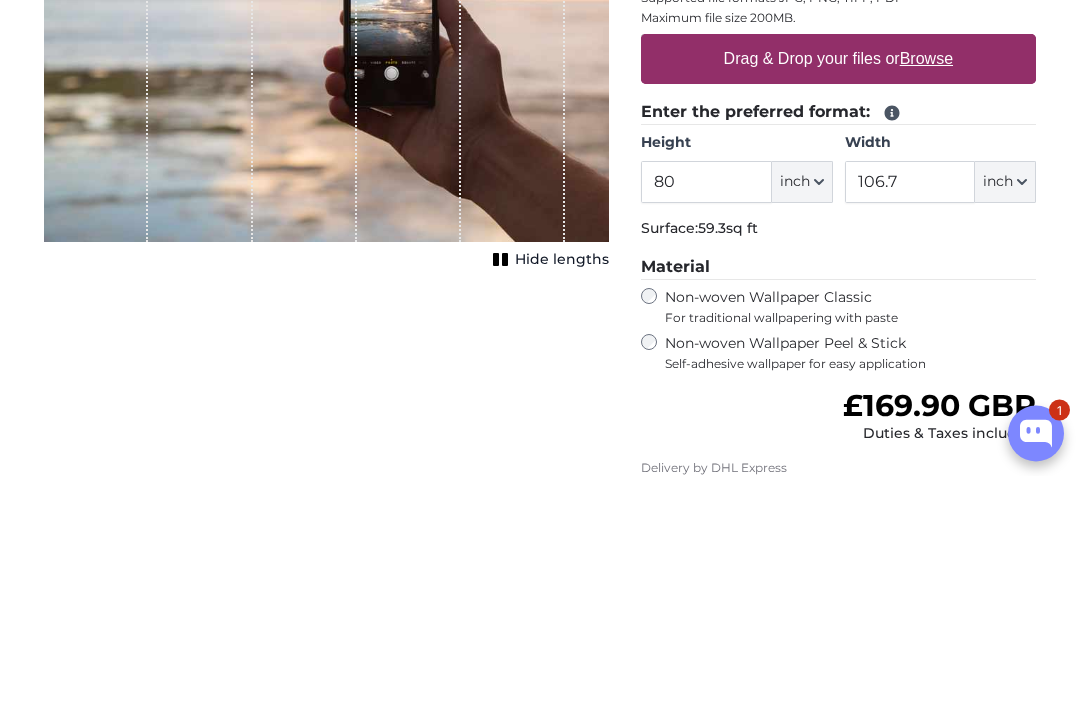 type on "8" 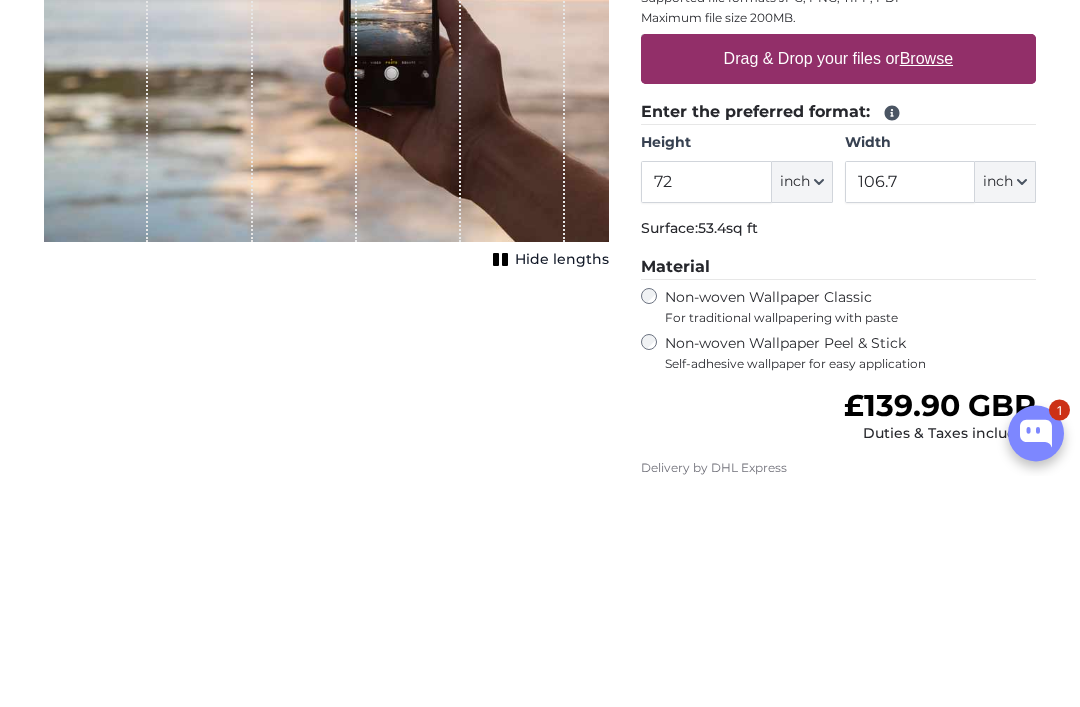 type on "72" 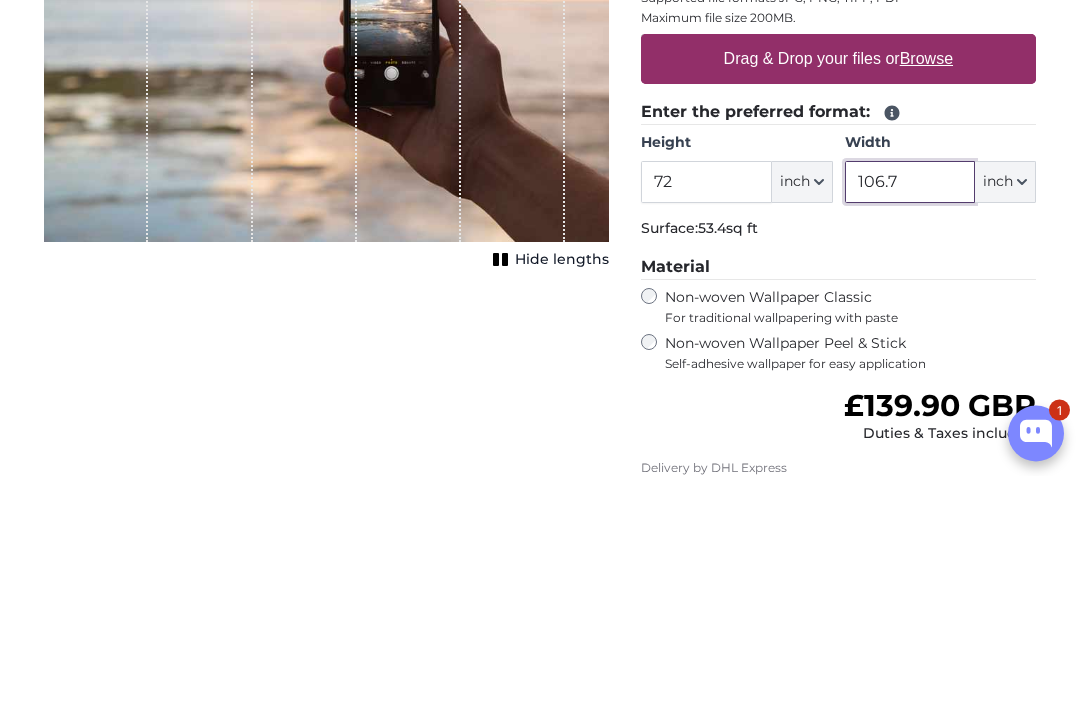 click on "106.7" at bounding box center [910, 414] 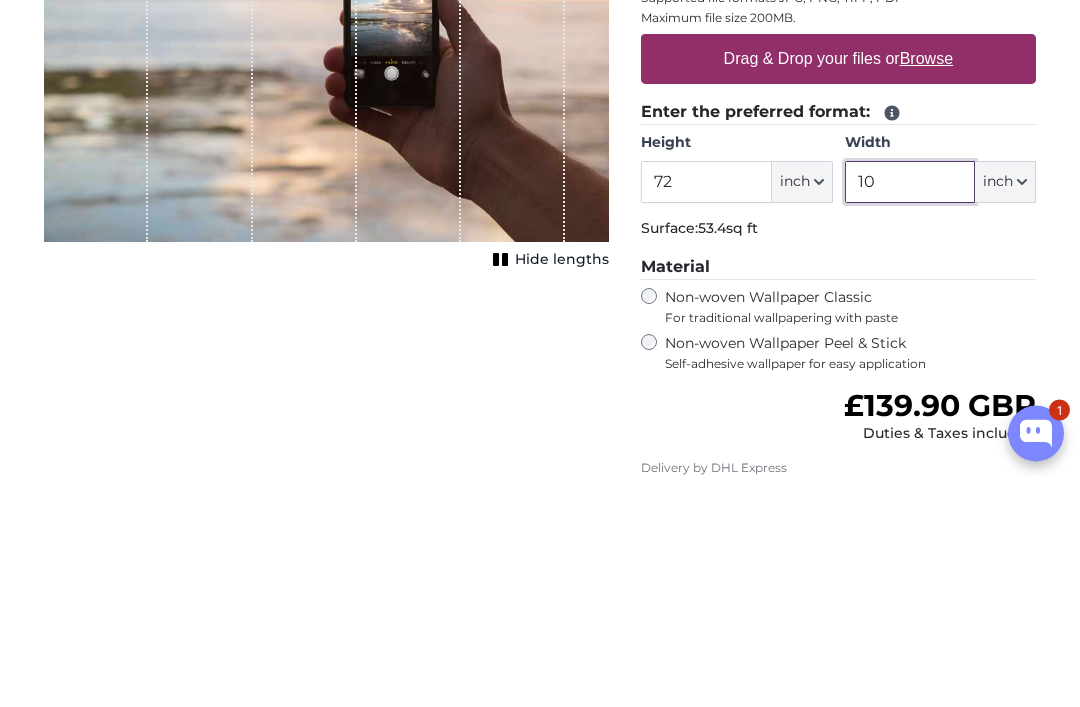 type on "1" 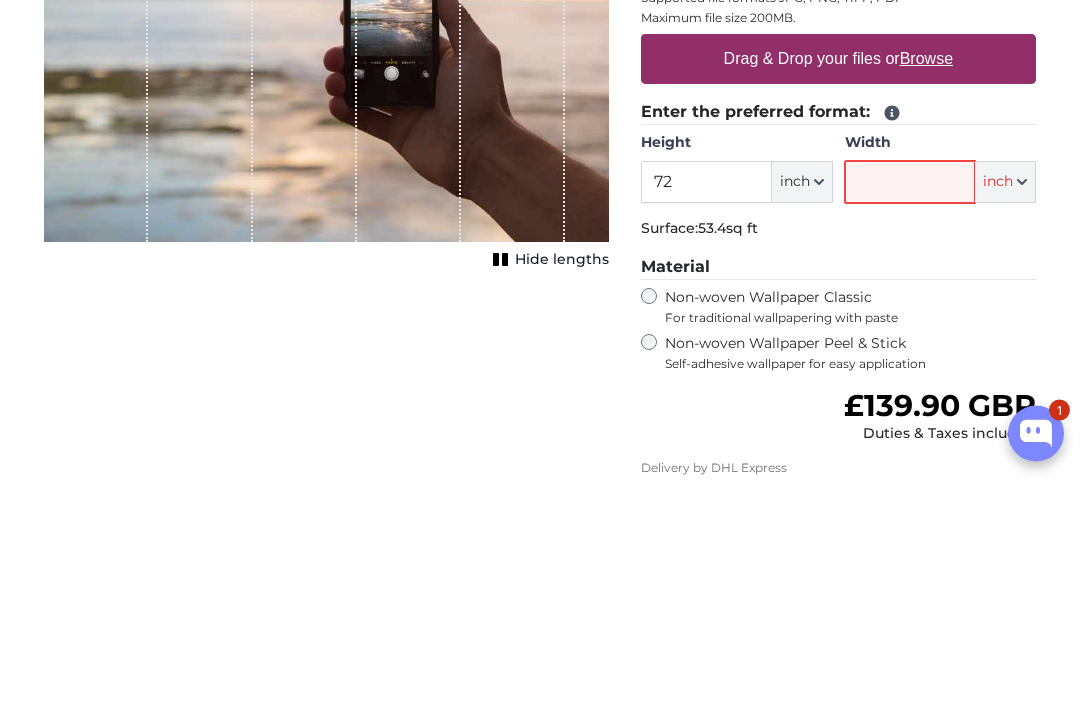 type on "7" 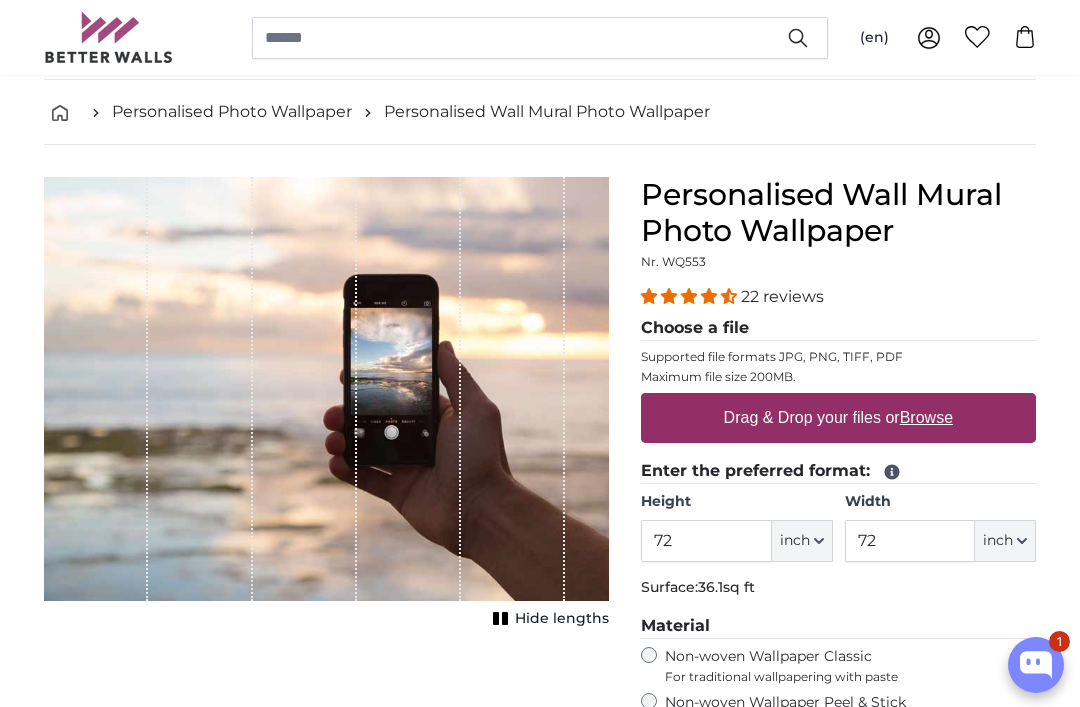 scroll, scrollTop: 81, scrollLeft: 0, axis: vertical 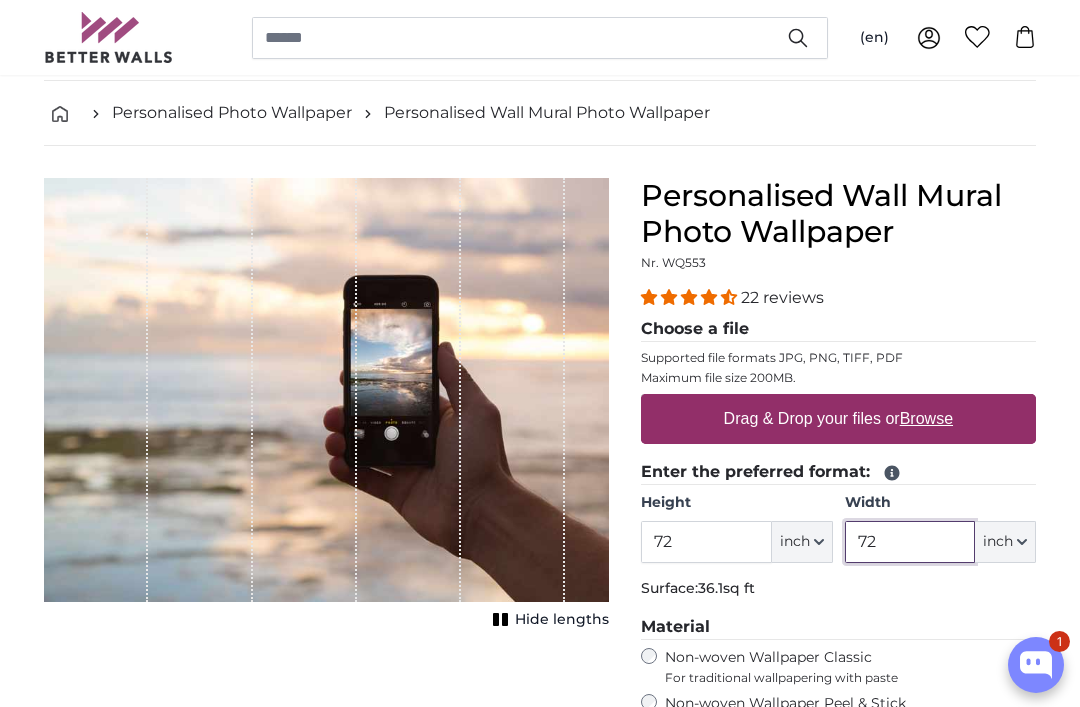 type on "72" 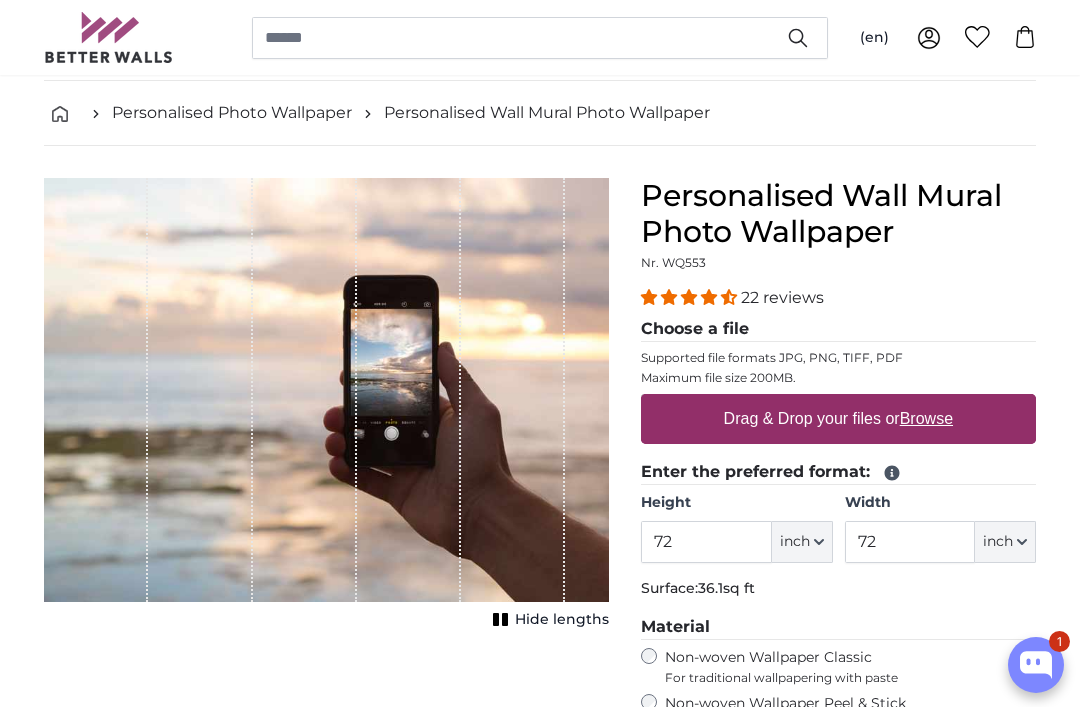 click on "Browse" at bounding box center (926, 418) 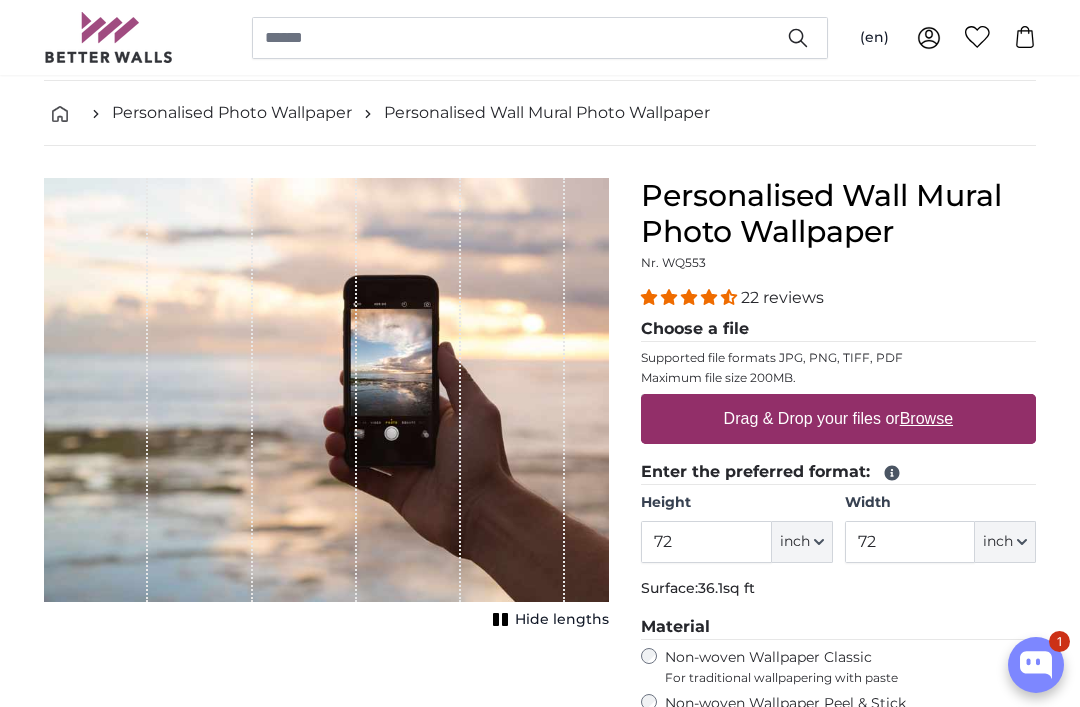 type on "**********" 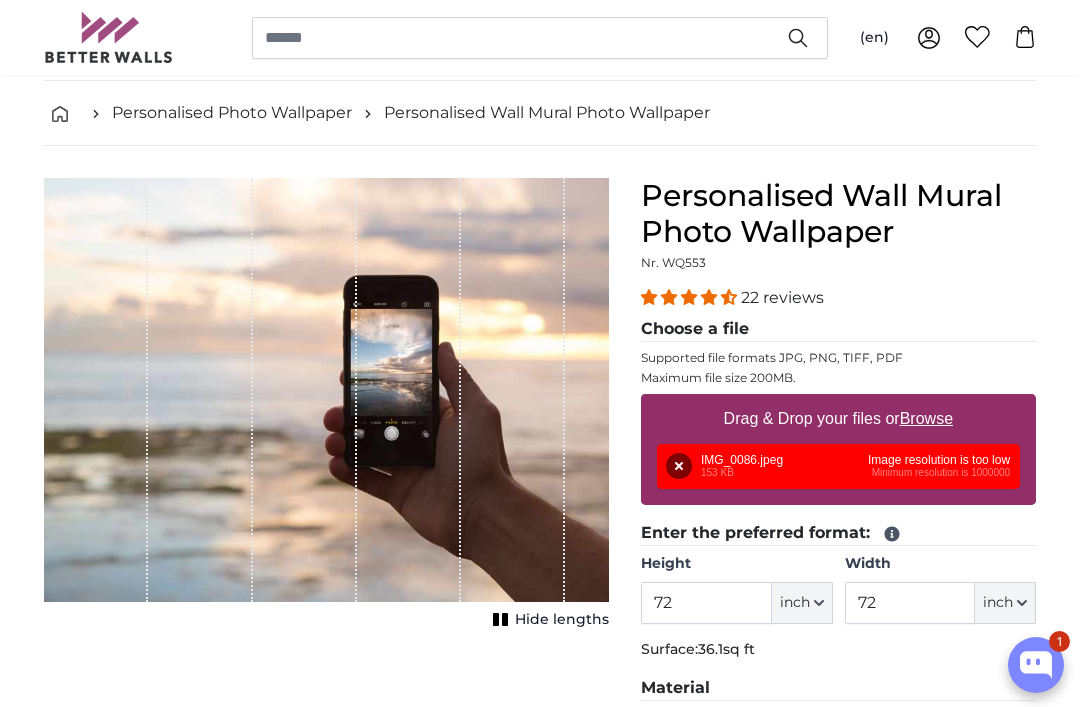 click on "Browse" at bounding box center [926, 418] 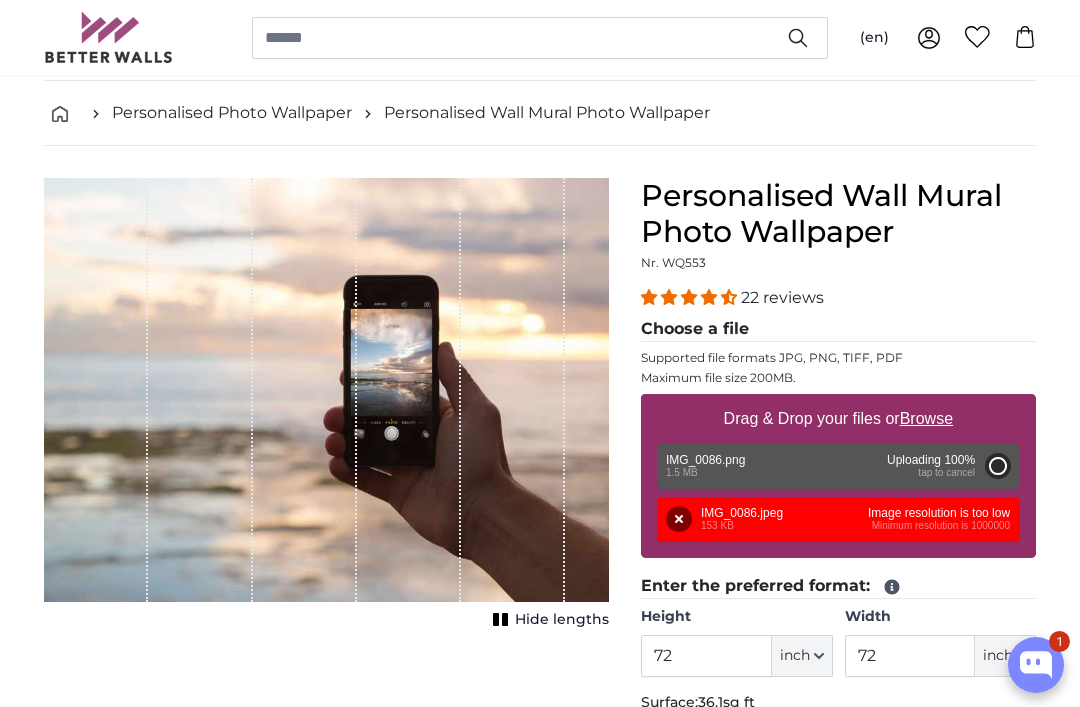 type on "30.9" 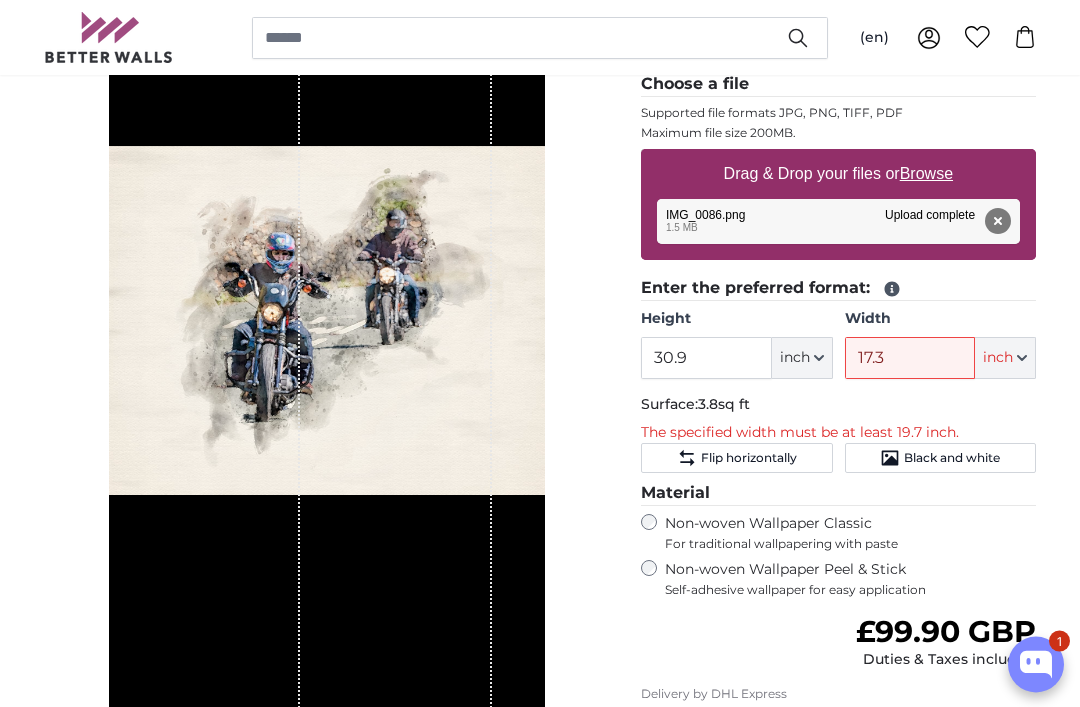 scroll, scrollTop: 332, scrollLeft: 0, axis: vertical 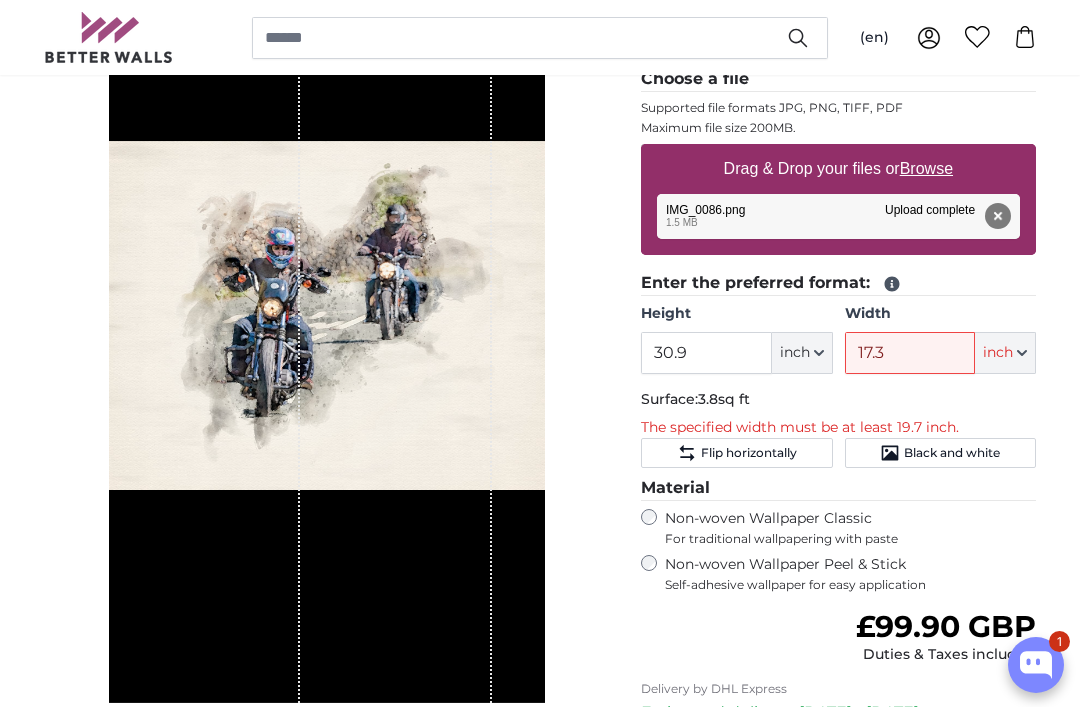 click on "Hide lengths" at bounding box center [548, 721] 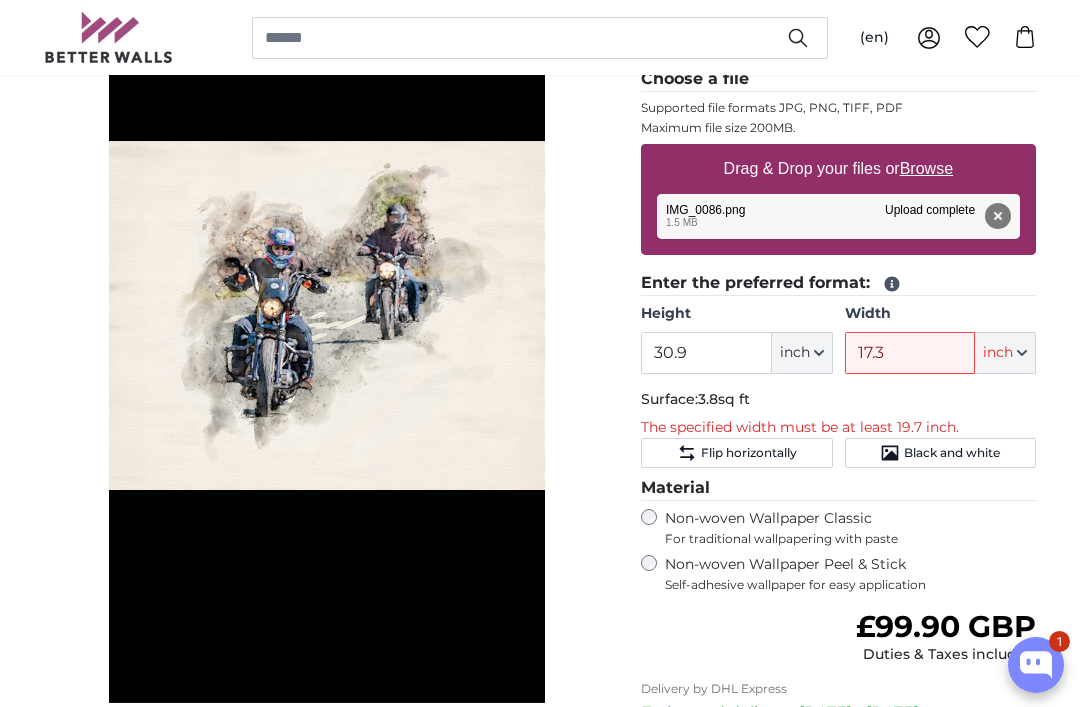 click on "Show lengths" at bounding box center (558, 721) 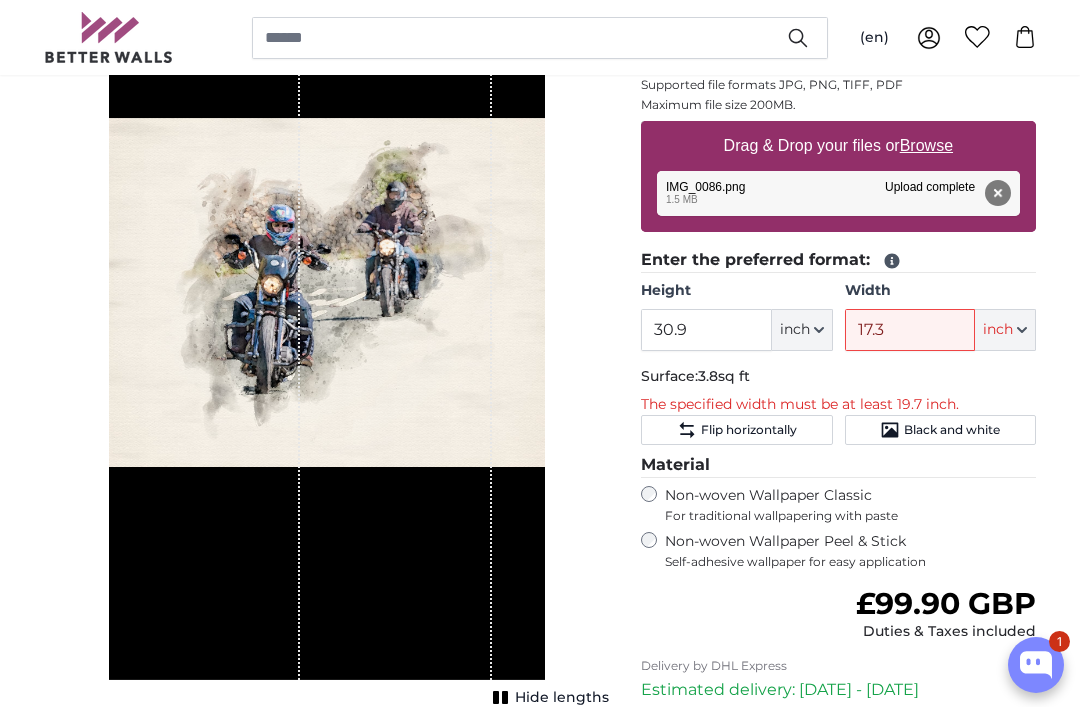 scroll, scrollTop: 330, scrollLeft: 0, axis: vertical 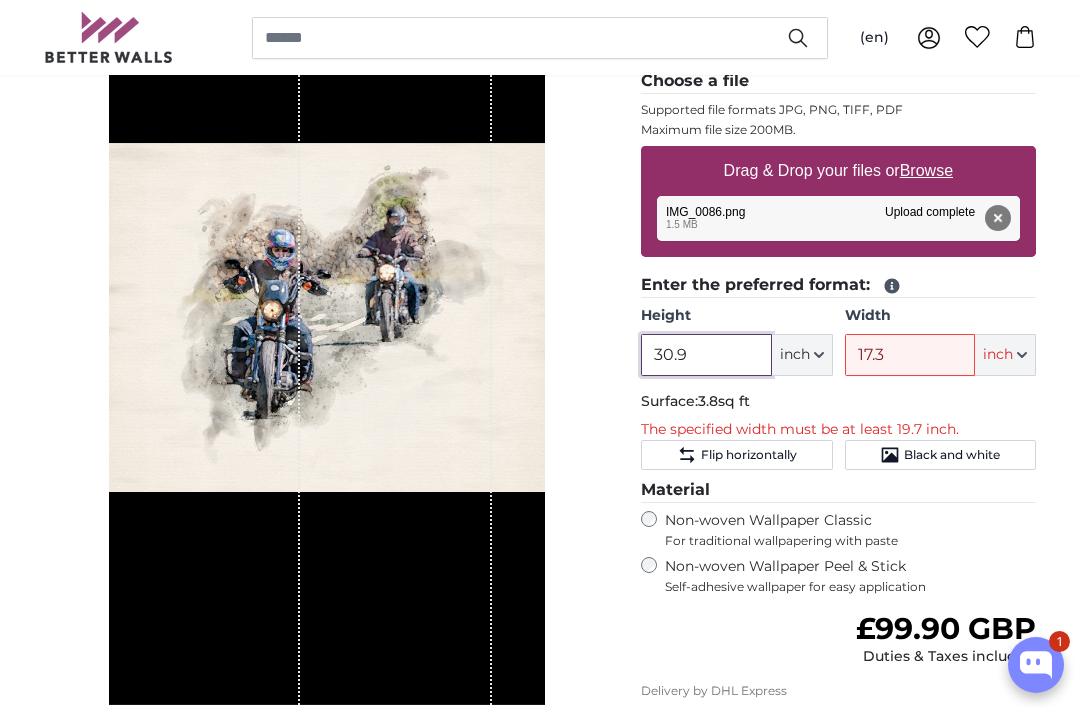 click on "30.9" at bounding box center [706, 355] 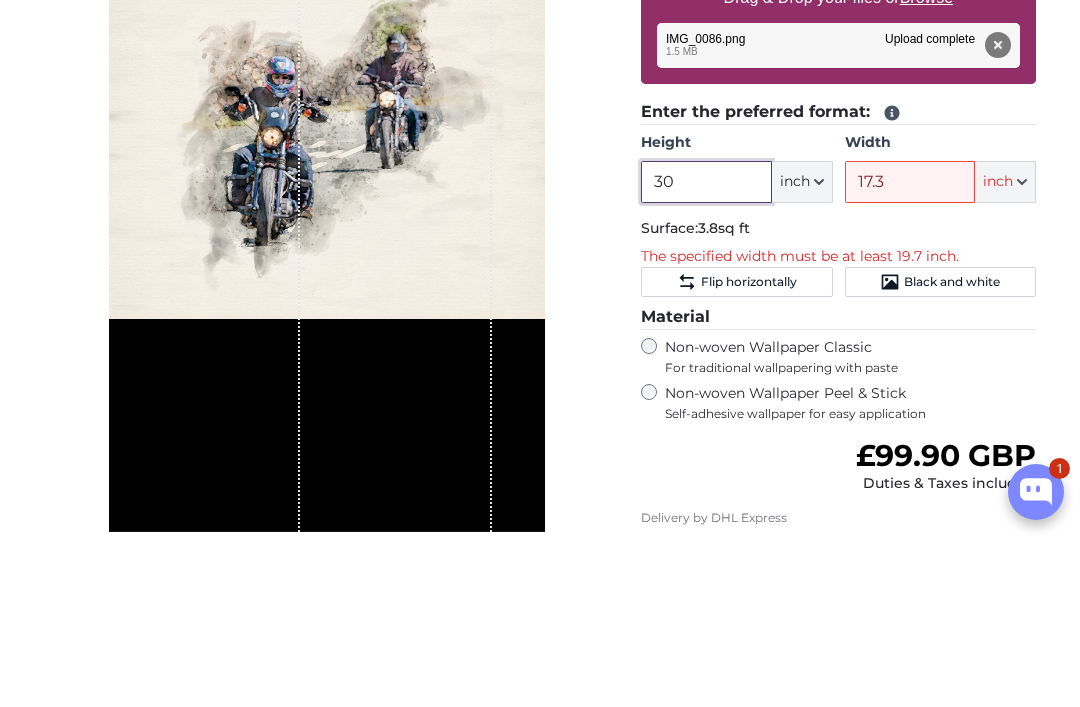 type on "3" 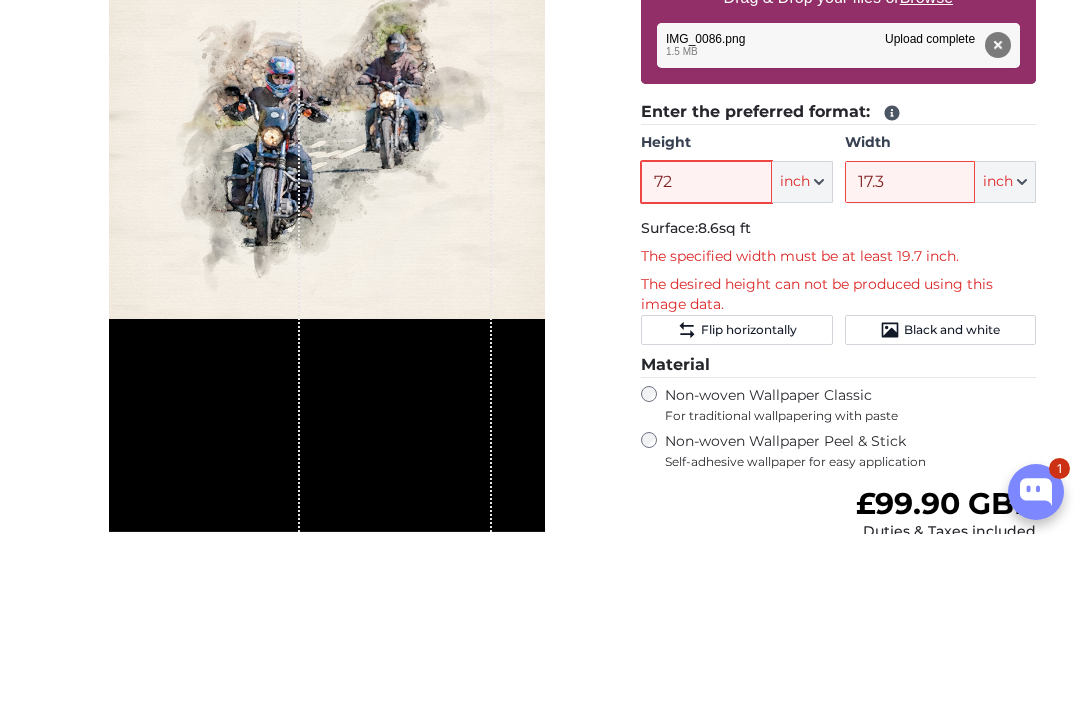 type on "72" 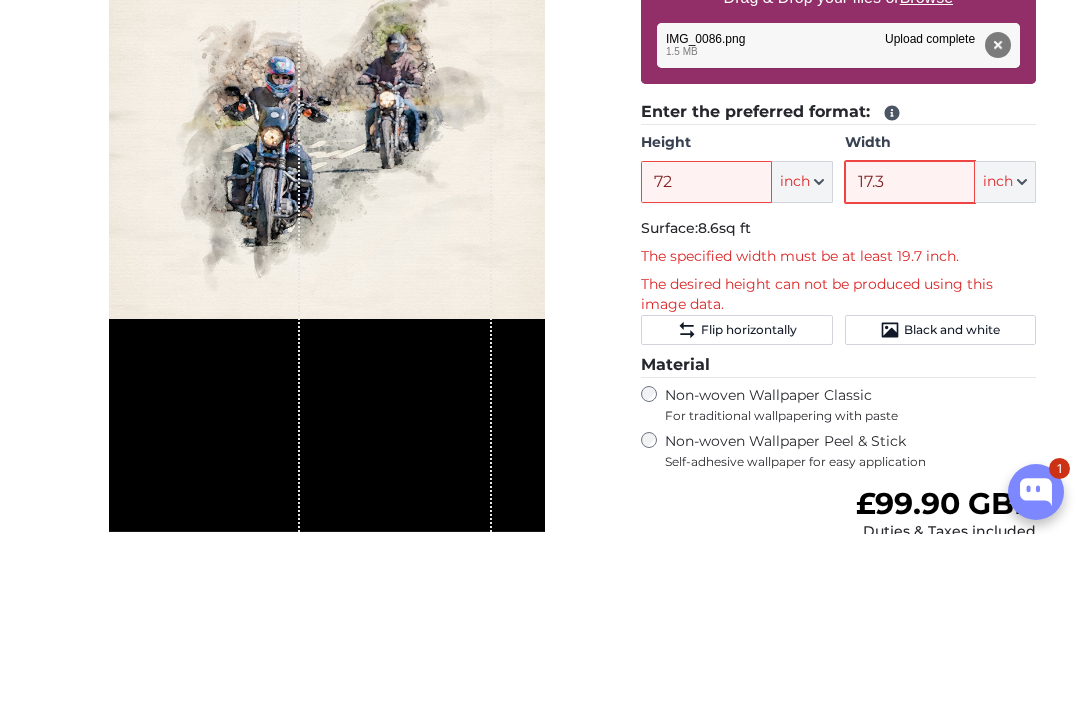 click on "17.3" at bounding box center (910, 355) 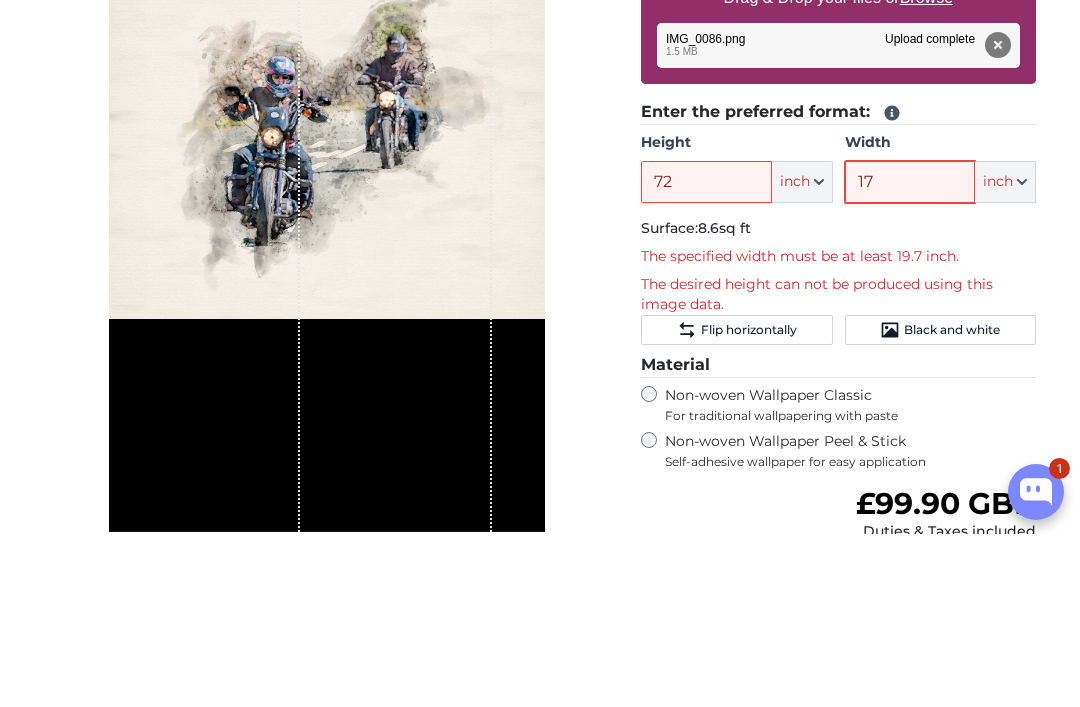 type on "1" 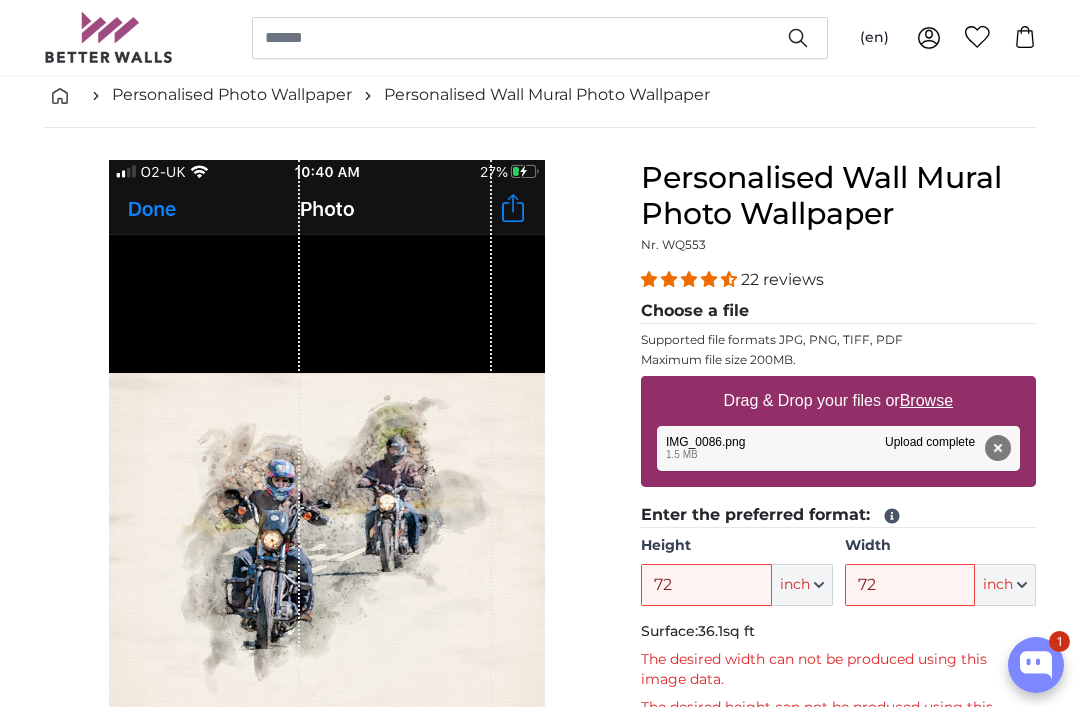 scroll, scrollTop: 107, scrollLeft: 0, axis: vertical 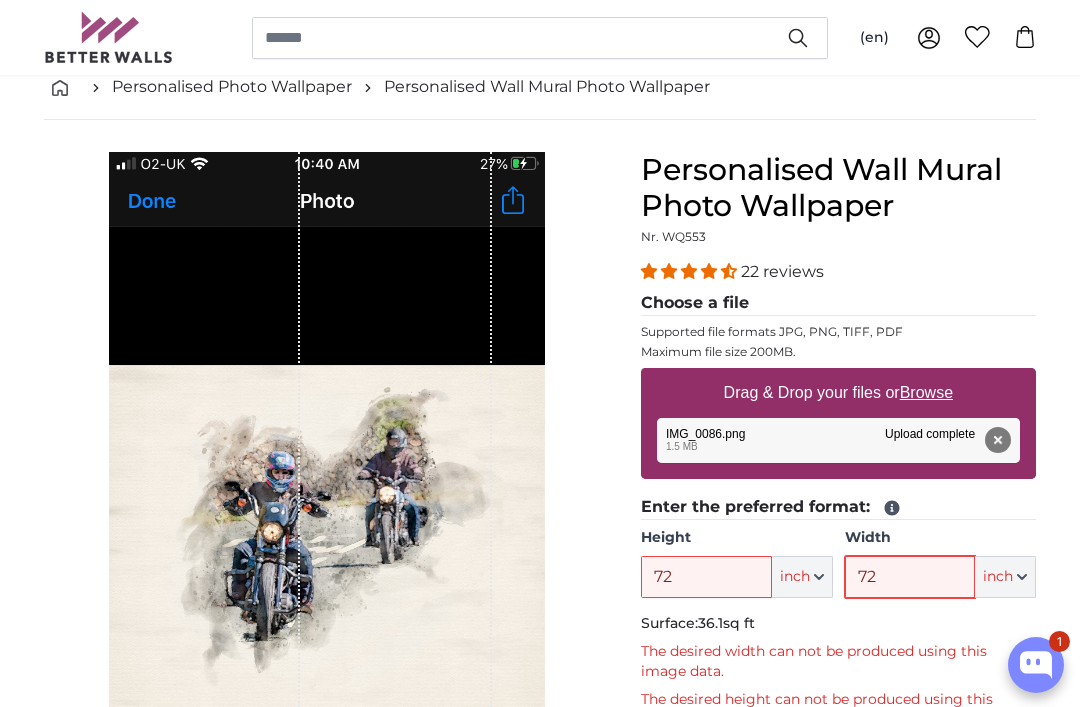 type on "72" 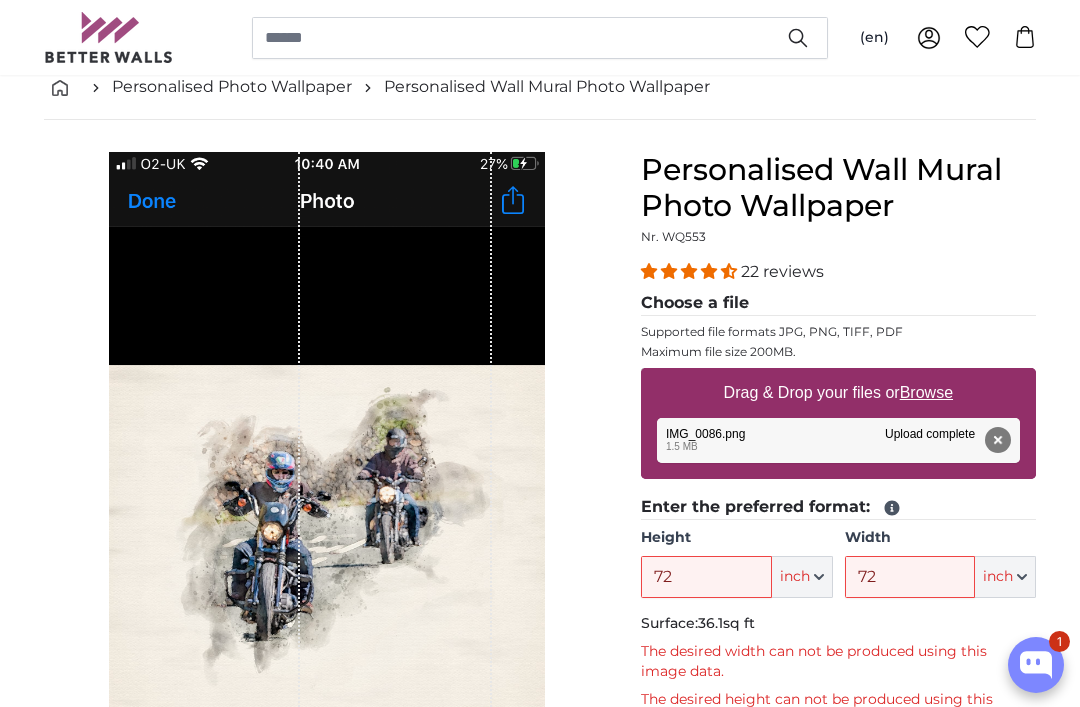 click on "Browse" at bounding box center (926, 392) 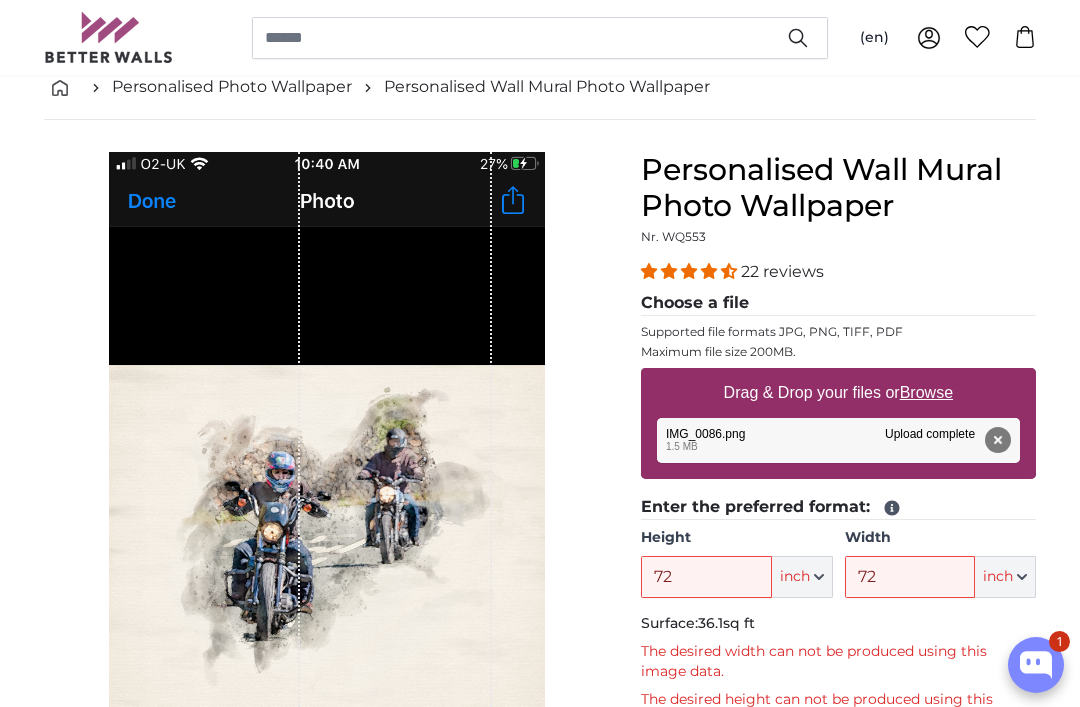 type on "**********" 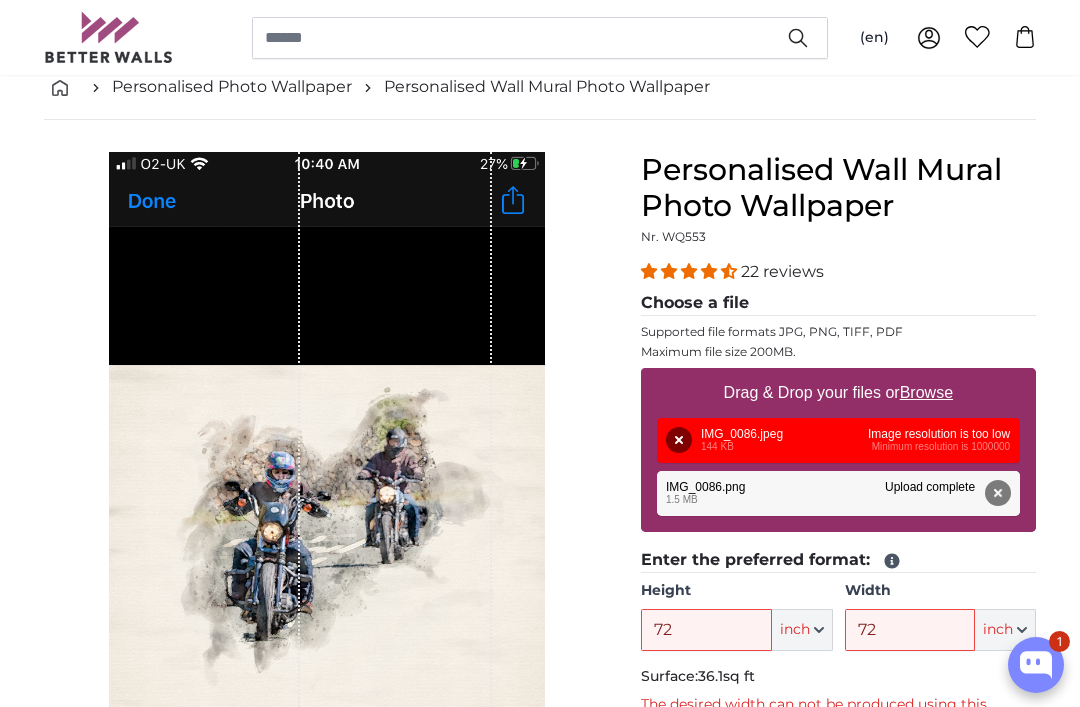 click on "Remove" at bounding box center [998, 493] 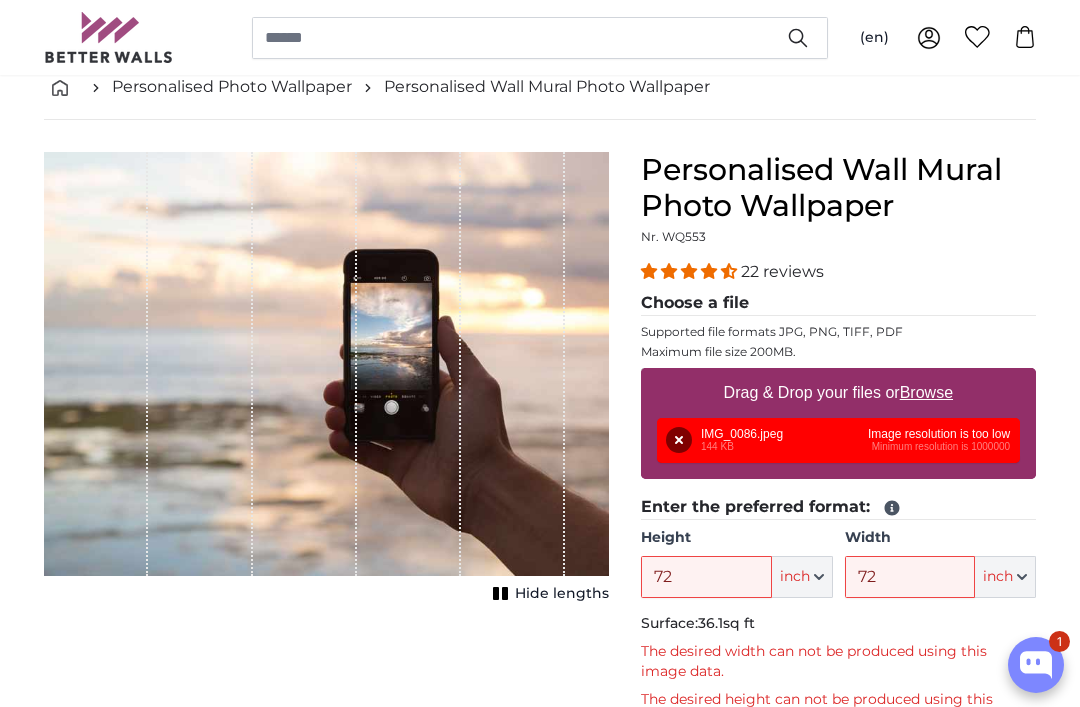 click on "Remove" at bounding box center (679, 440) 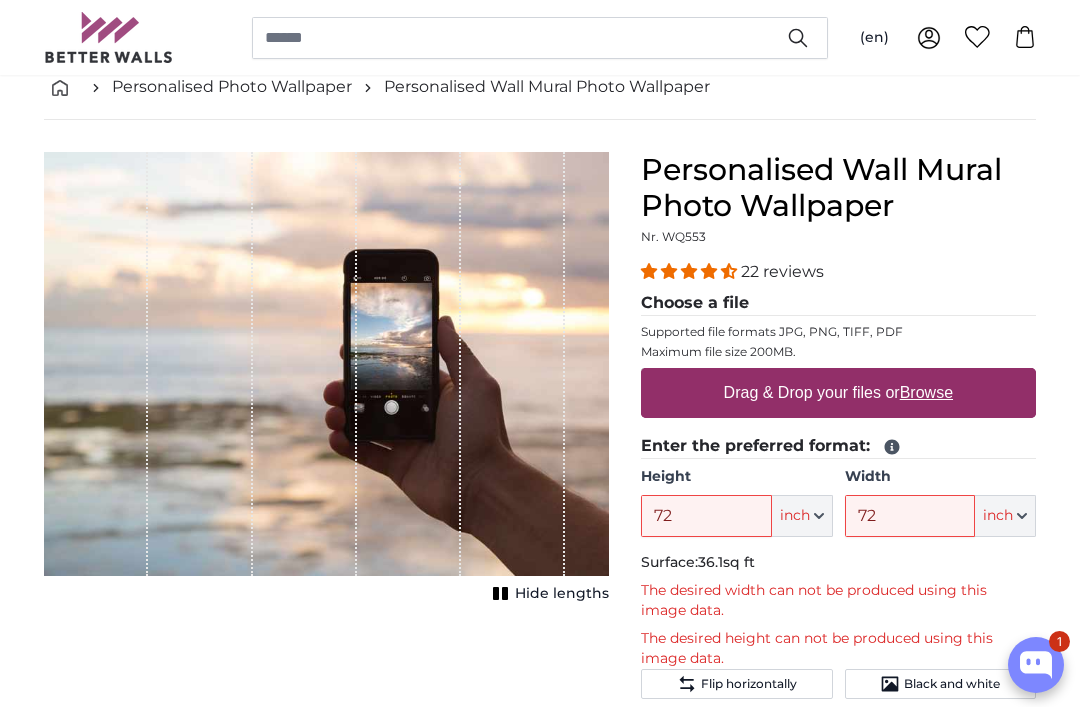 click on "Browse" at bounding box center [926, 392] 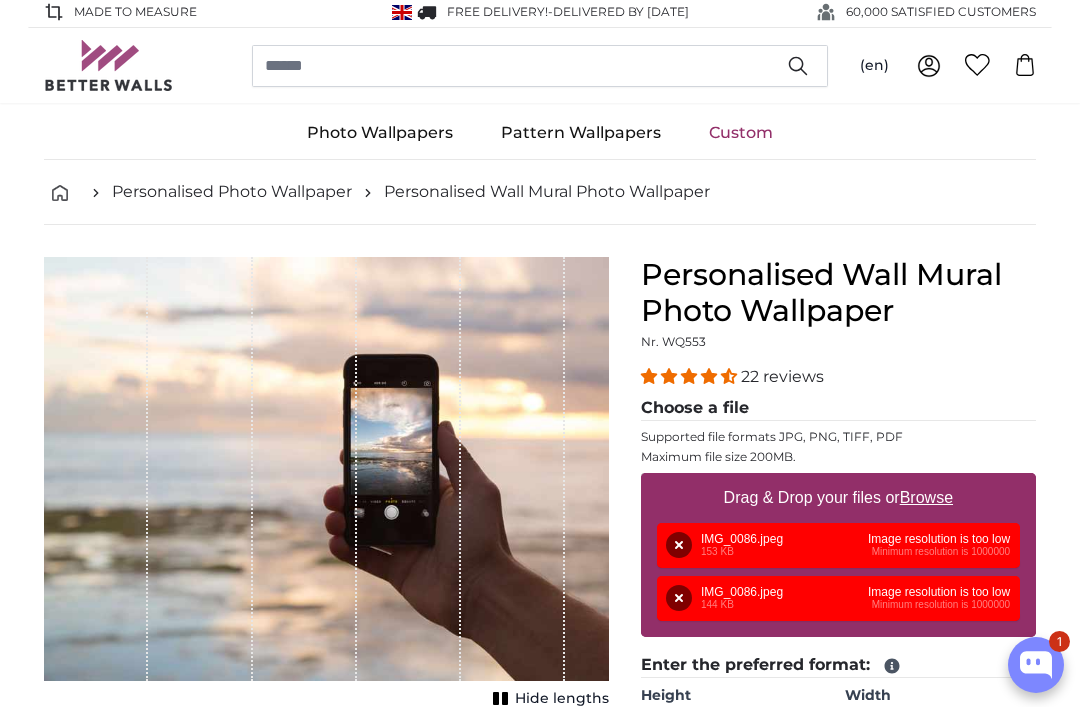 scroll, scrollTop: 0, scrollLeft: 0, axis: both 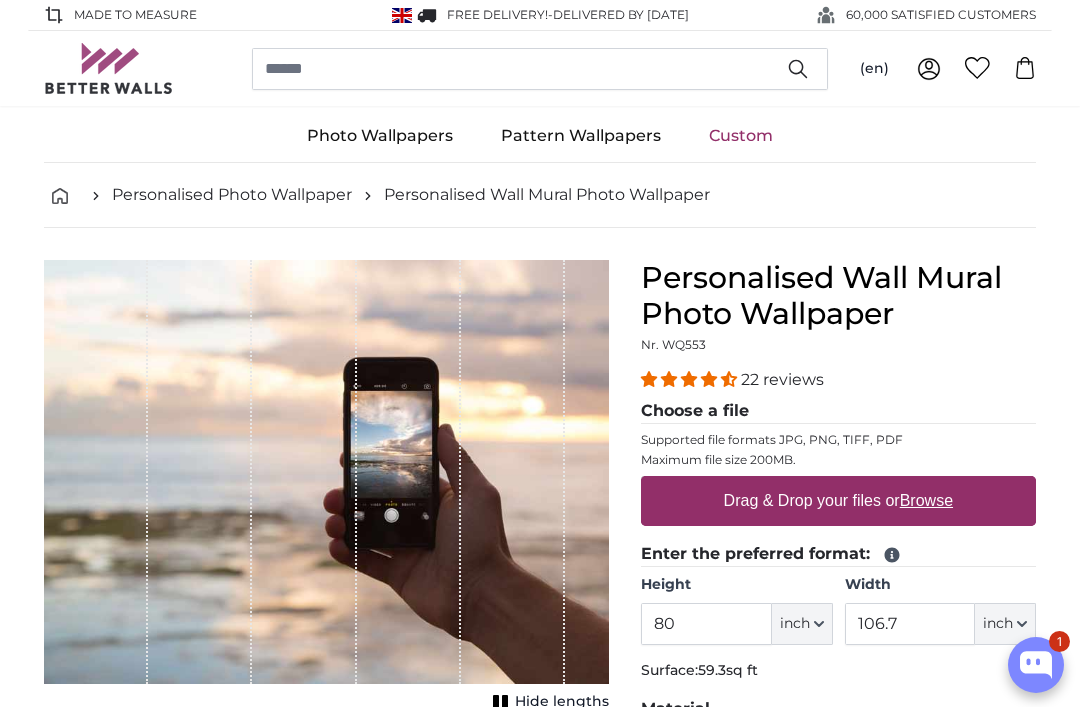 click 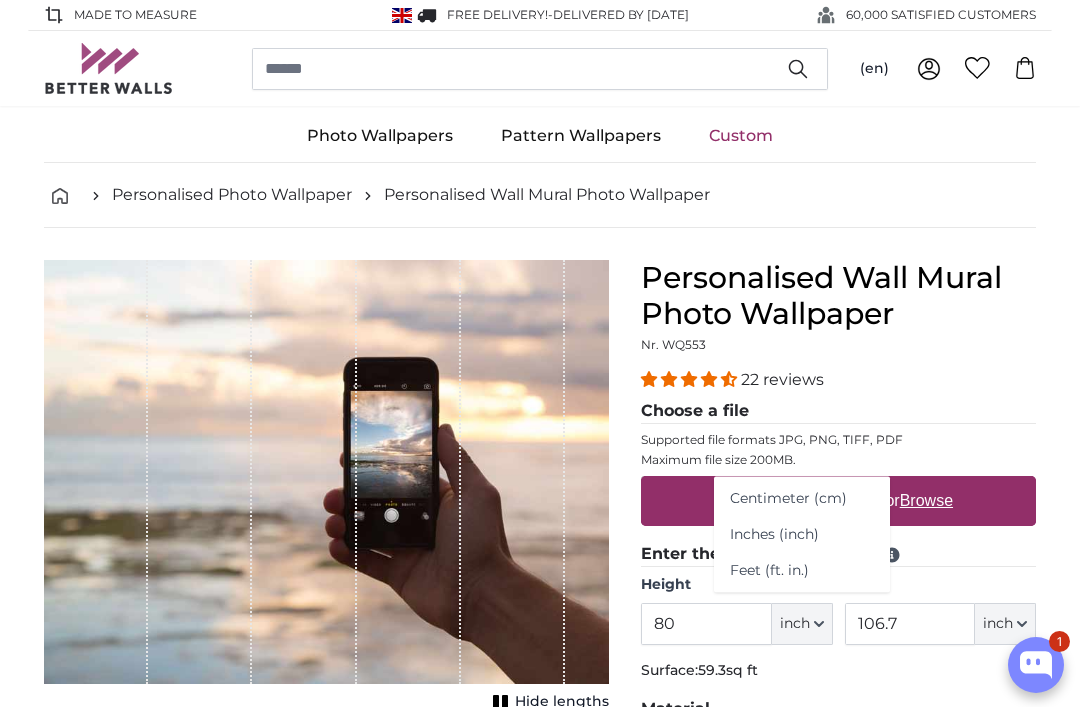 click on "Centimeter (cm)" 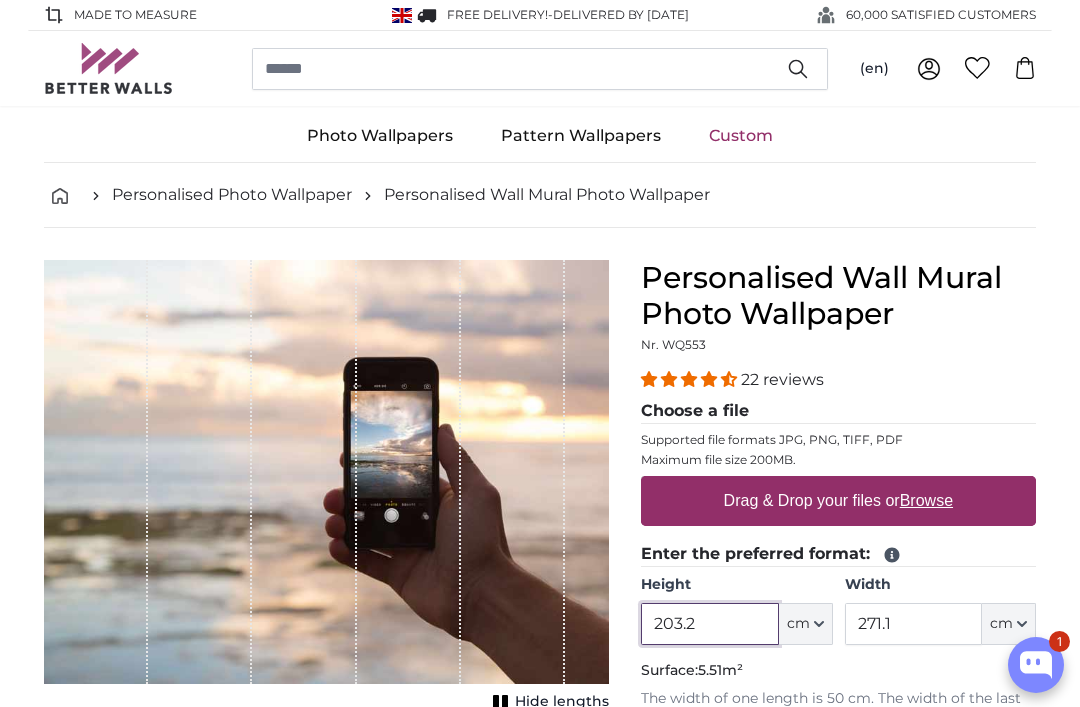 click on "203.2" at bounding box center (709, 624) 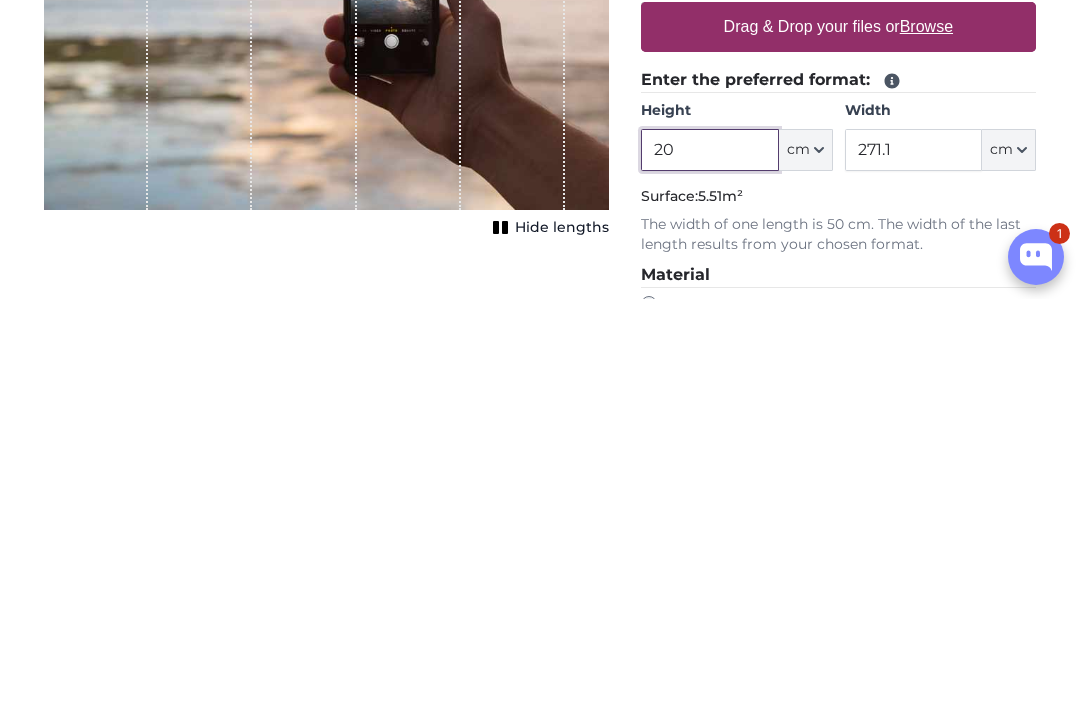 type on "2" 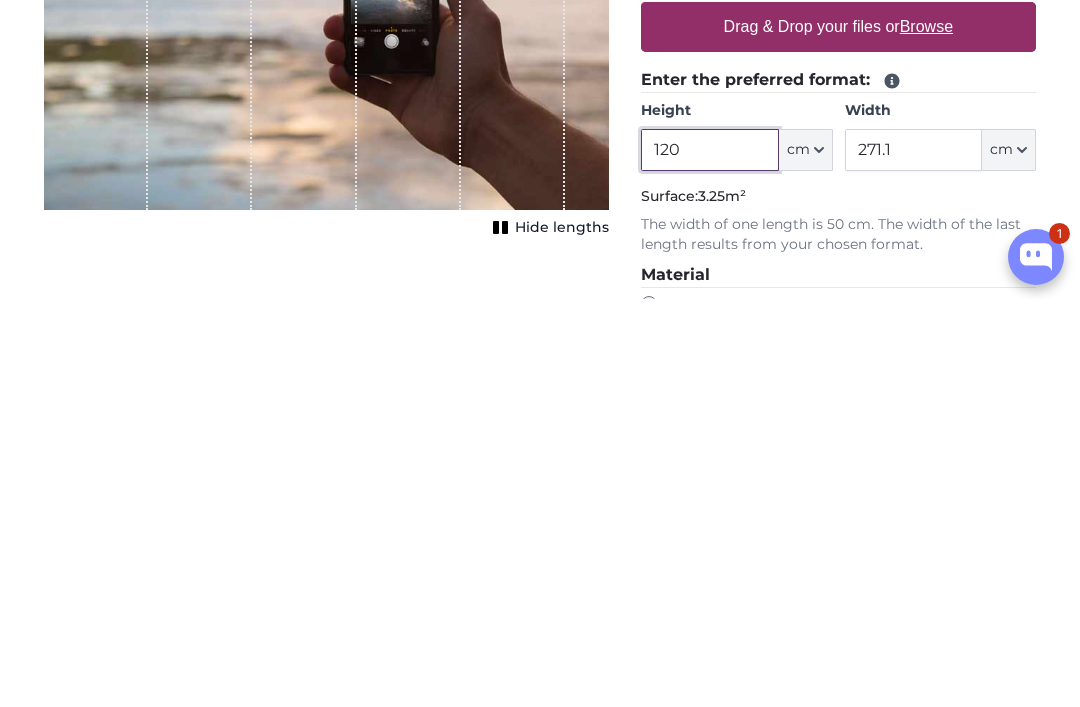 type on "120" 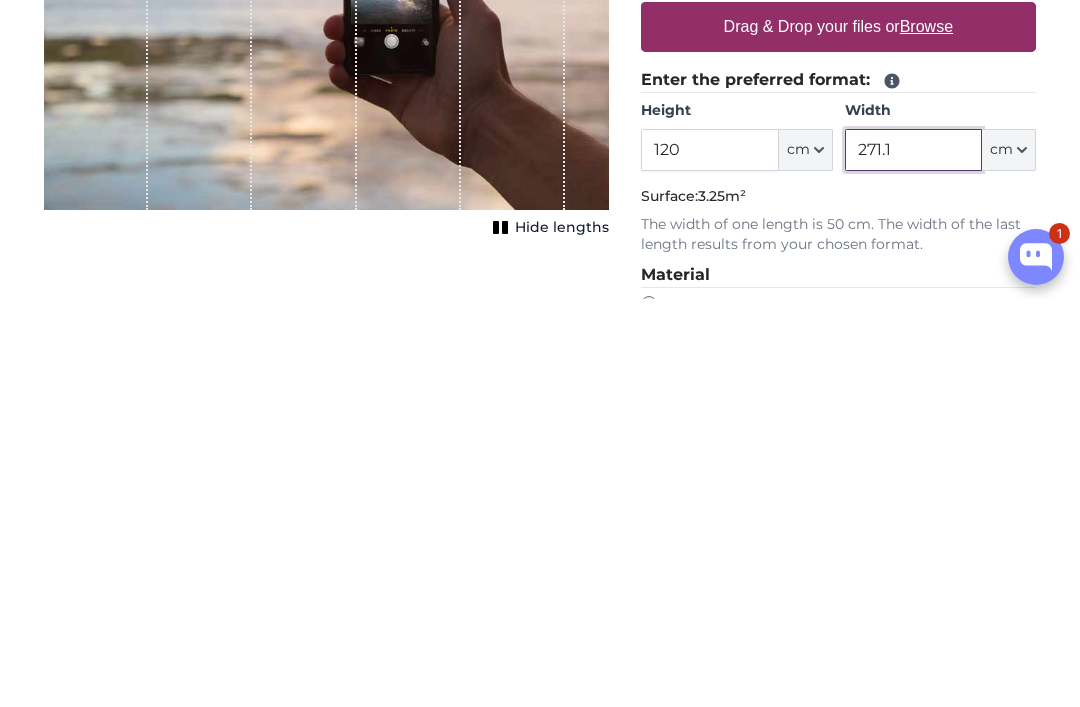 click on "271.1" at bounding box center (913, 558) 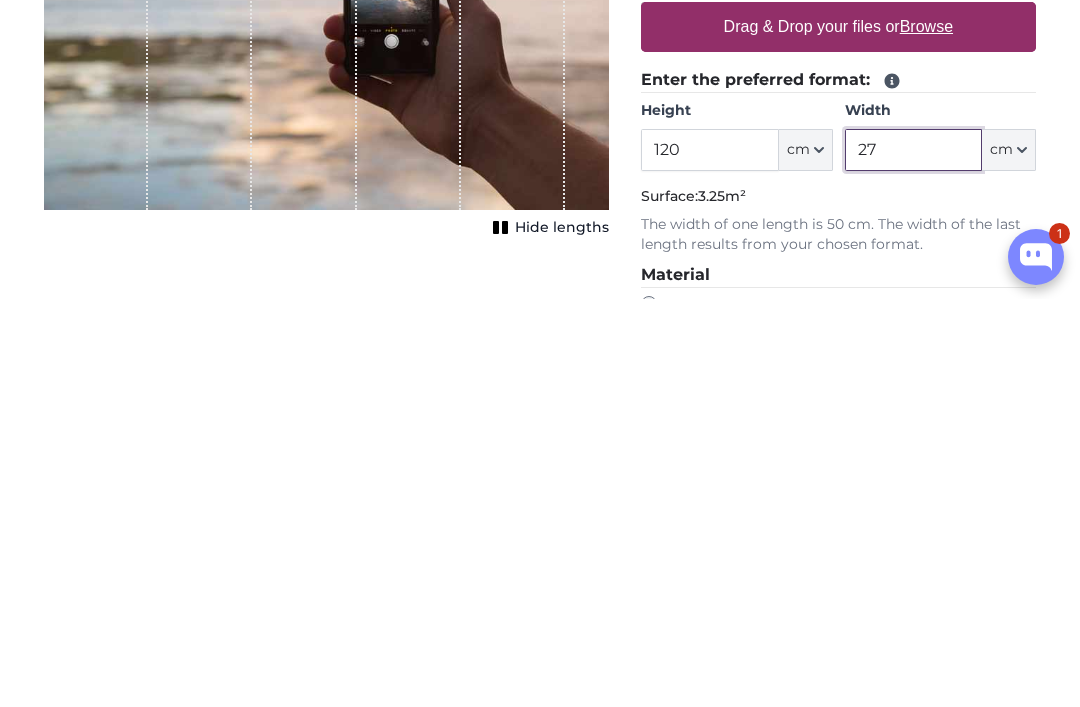 type on "2" 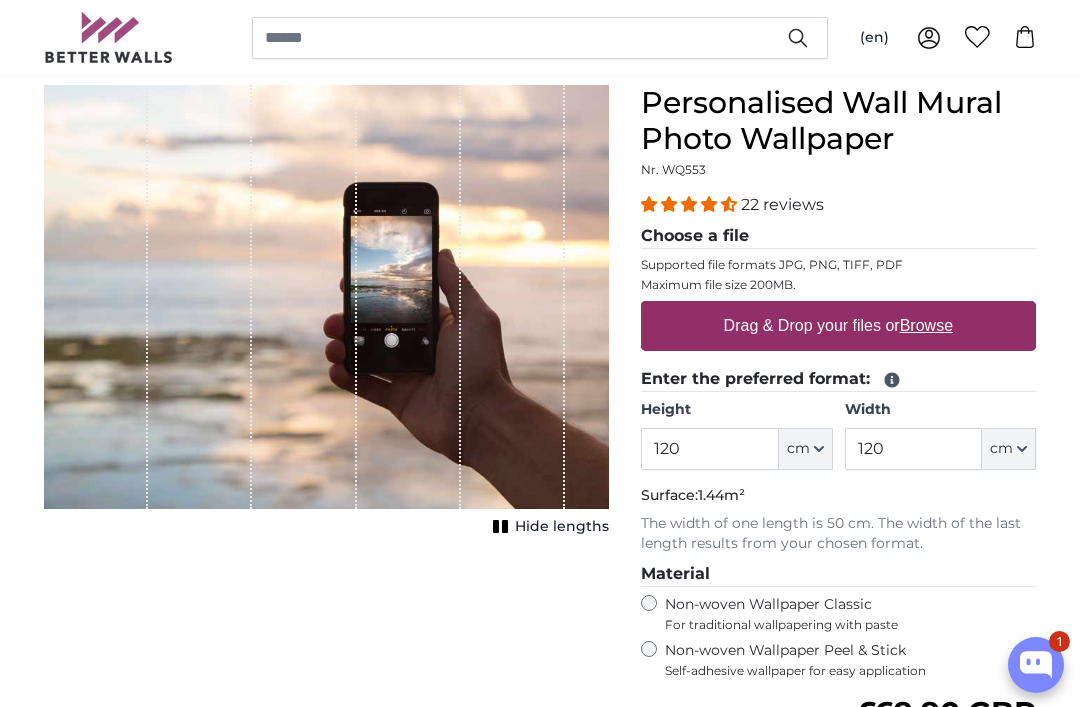 scroll, scrollTop: 172, scrollLeft: 0, axis: vertical 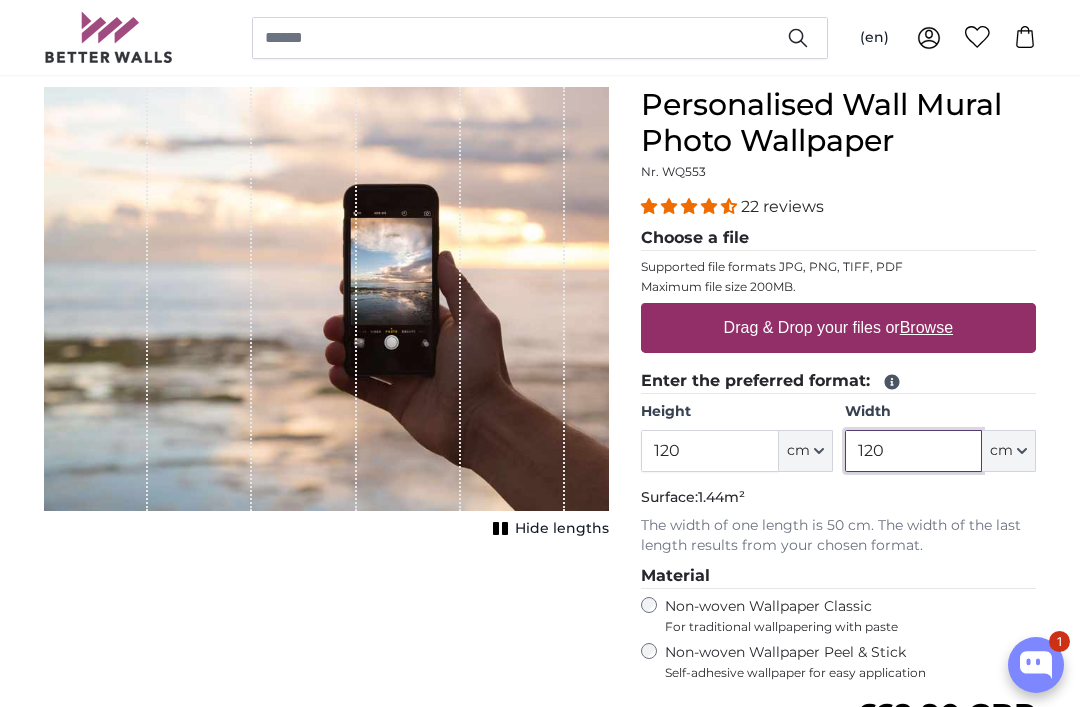 type on "120" 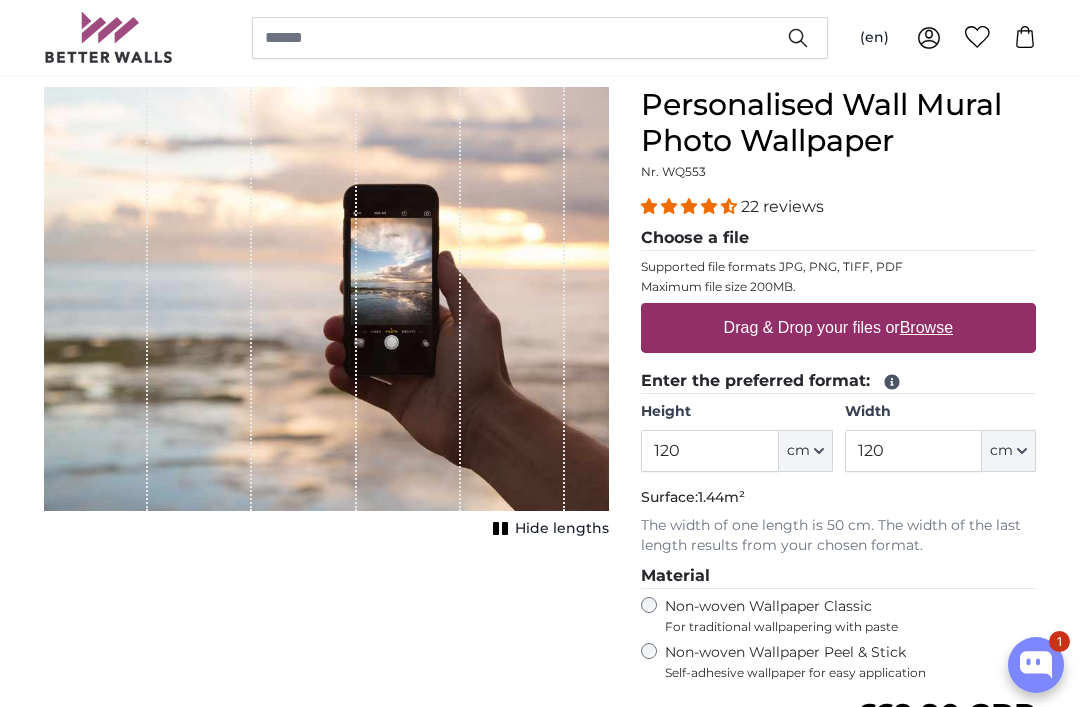 click on "Browse" at bounding box center [926, 327] 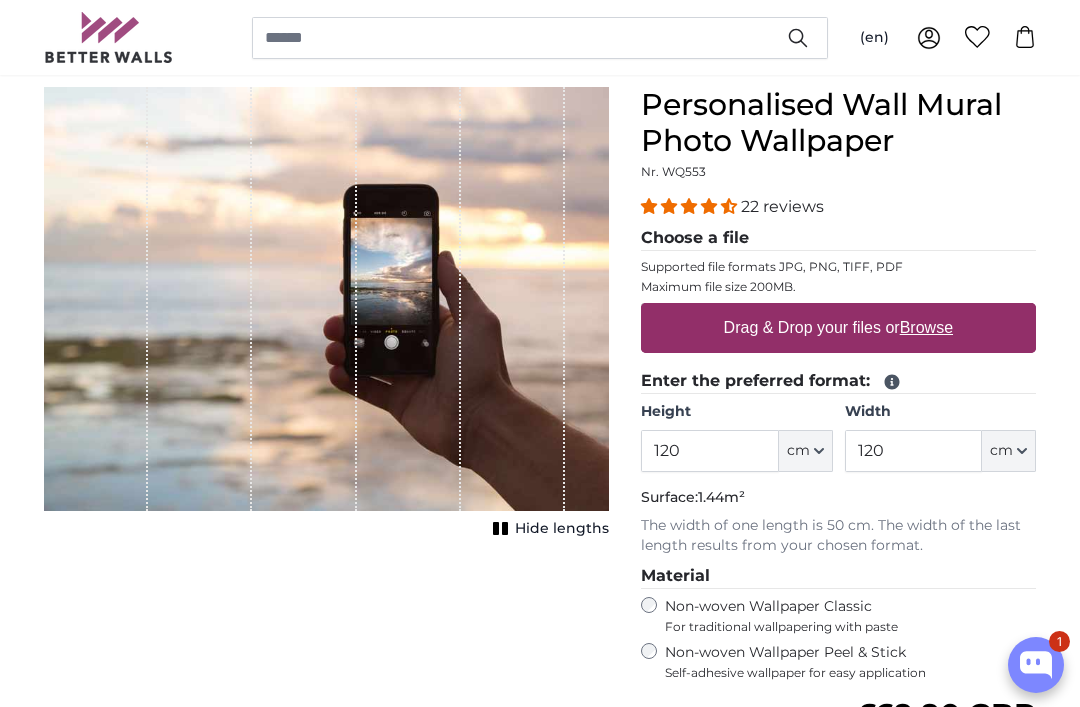 type on "**********" 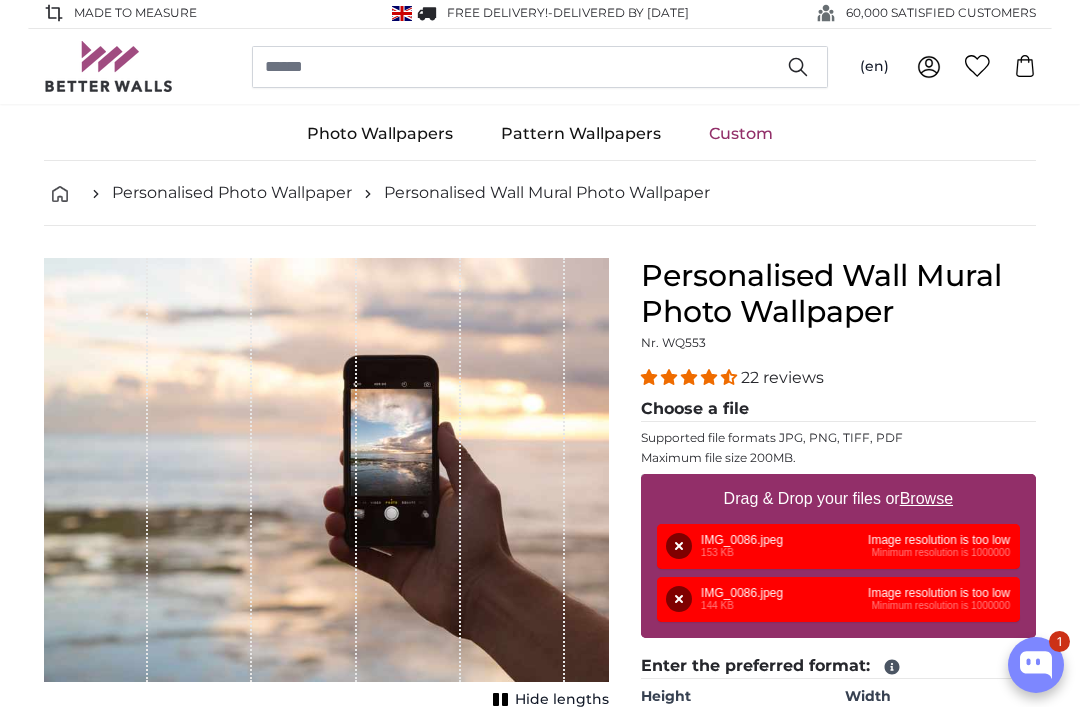 scroll, scrollTop: 0, scrollLeft: 0, axis: both 